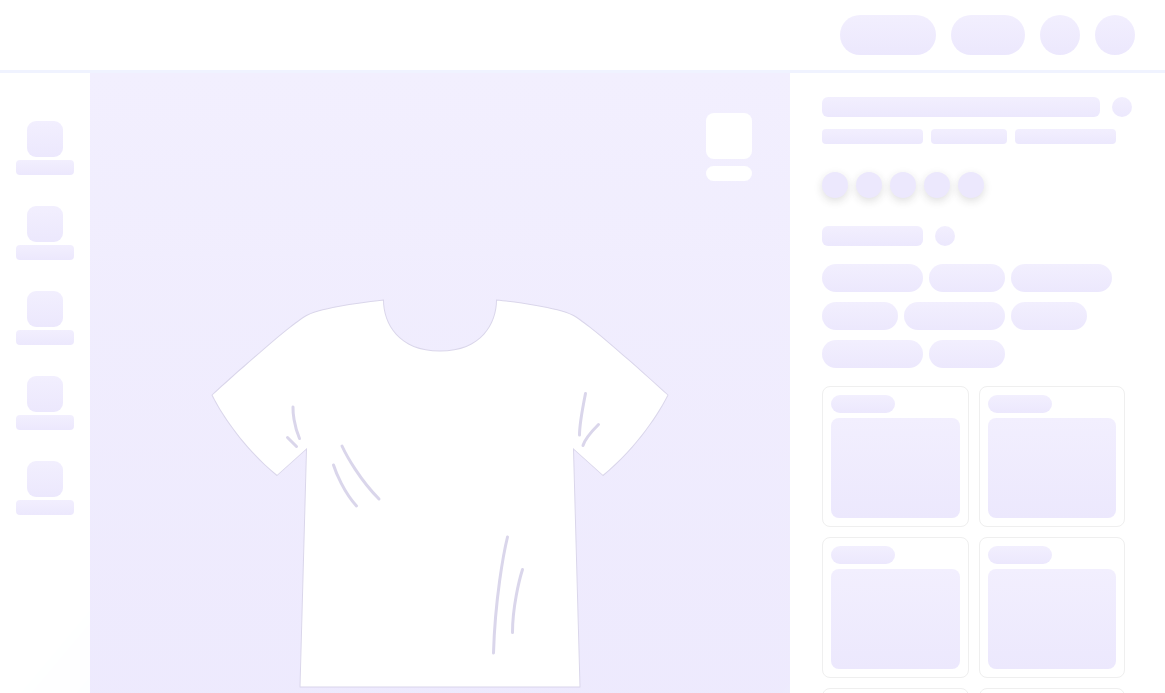 scroll, scrollTop: 0, scrollLeft: 0, axis: both 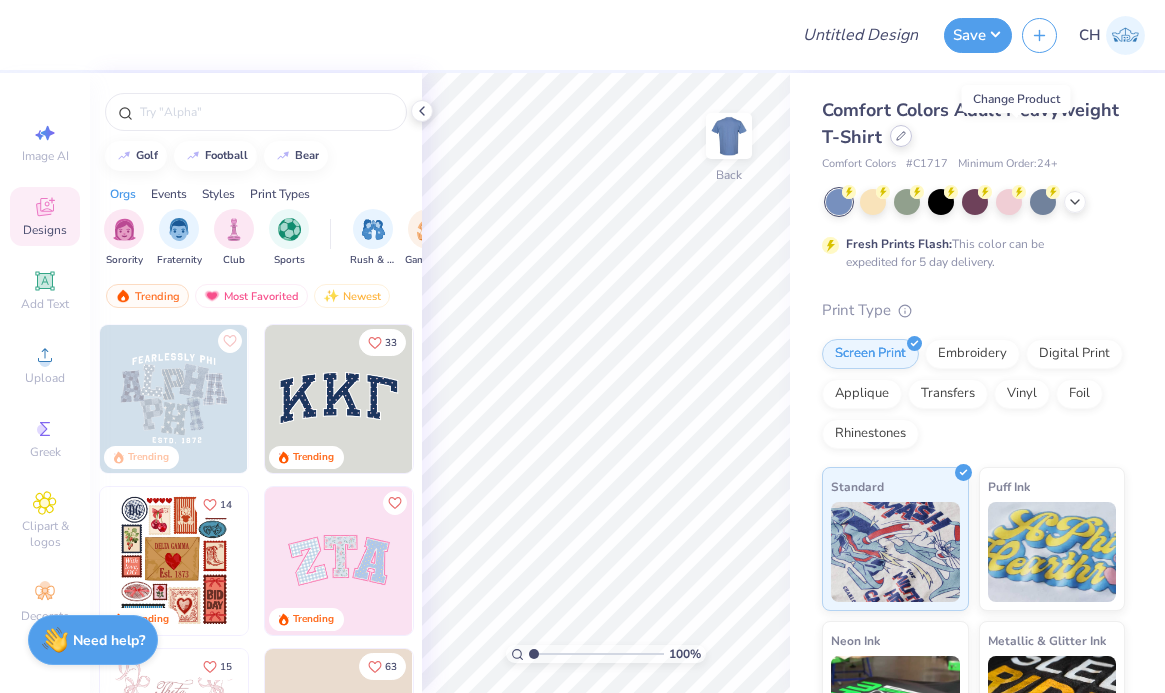 click 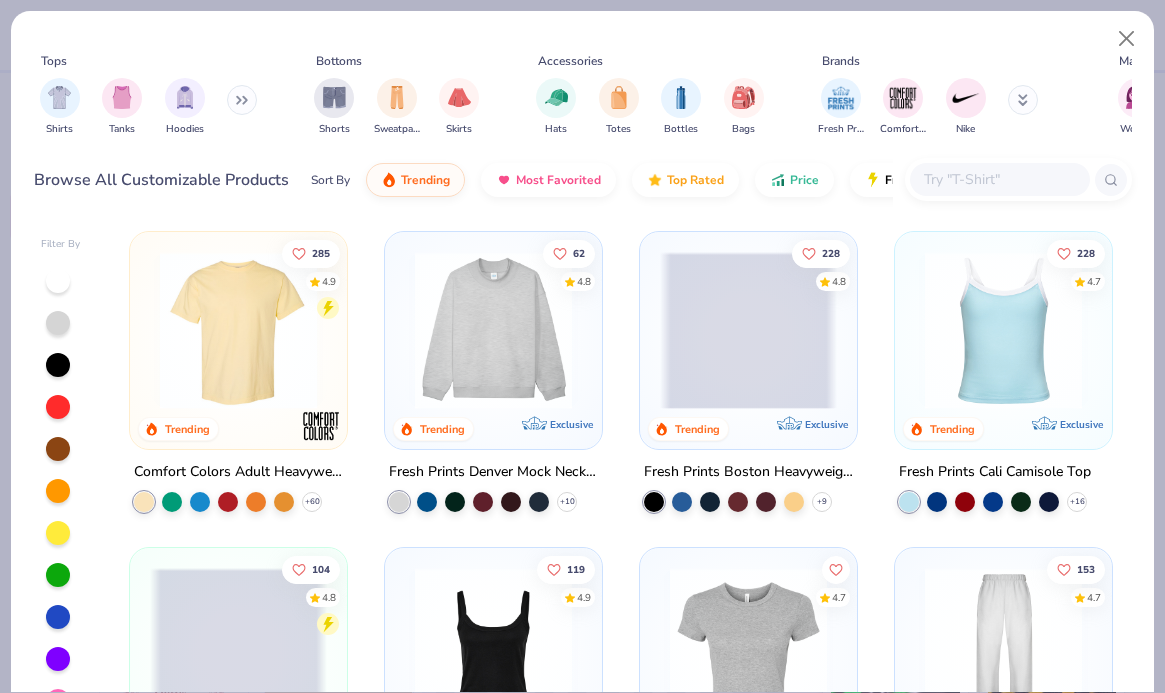 click at bounding box center [999, 179] 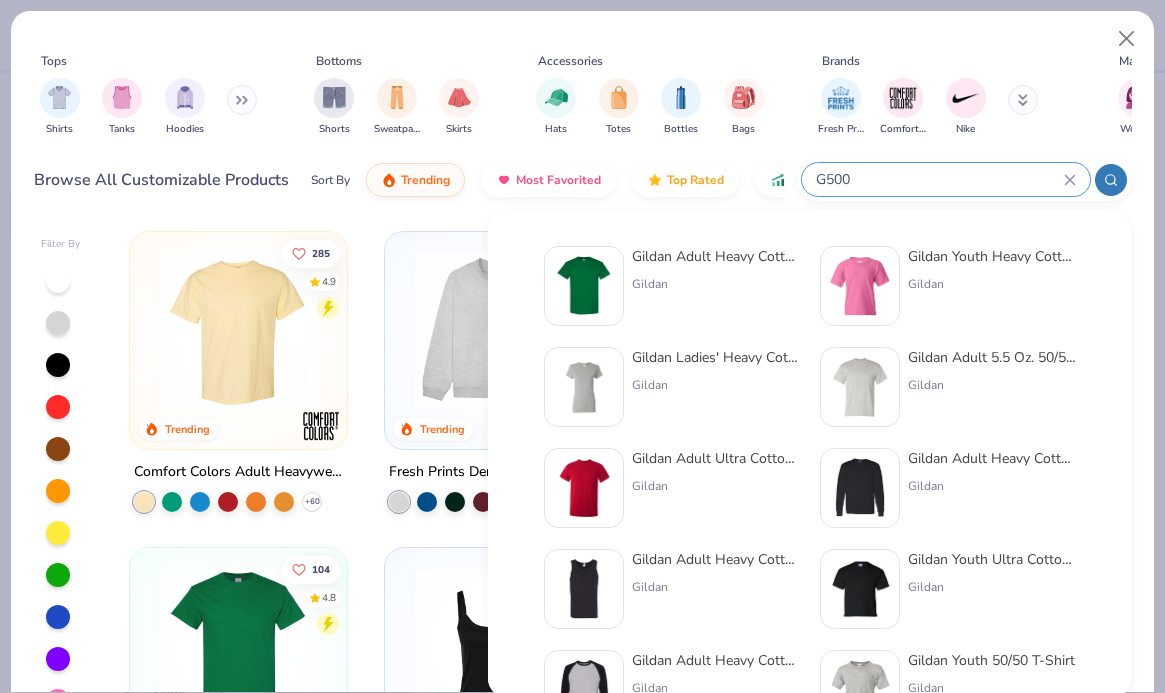 type on "G500" 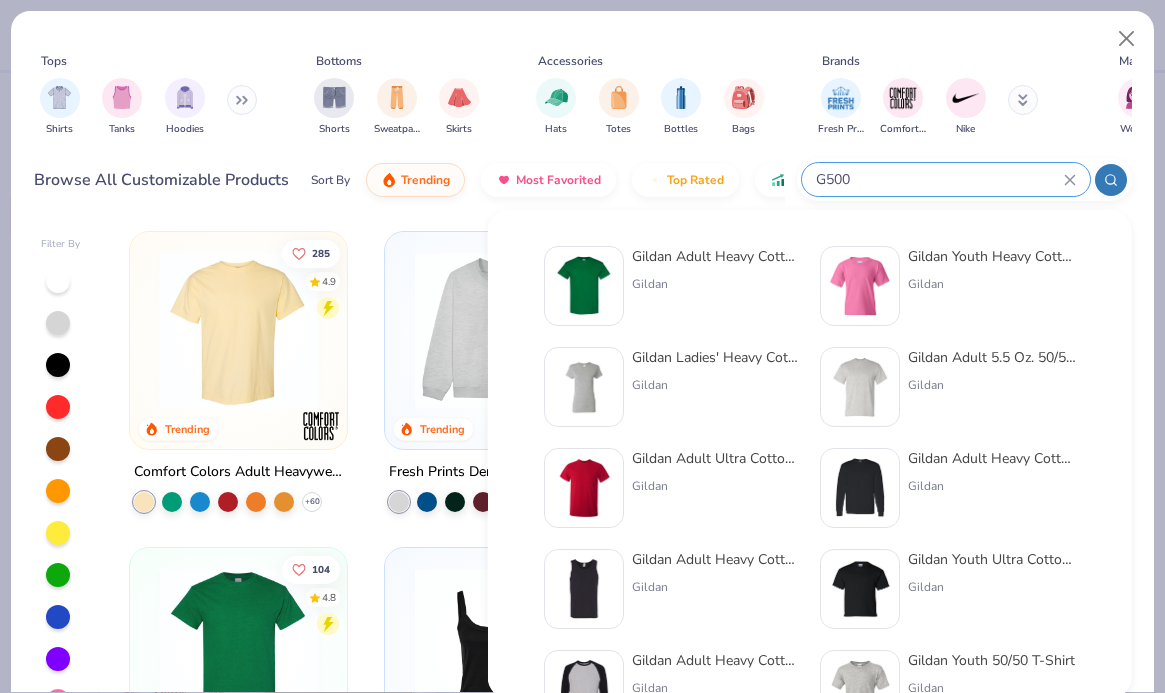 click at bounding box center [584, 286] 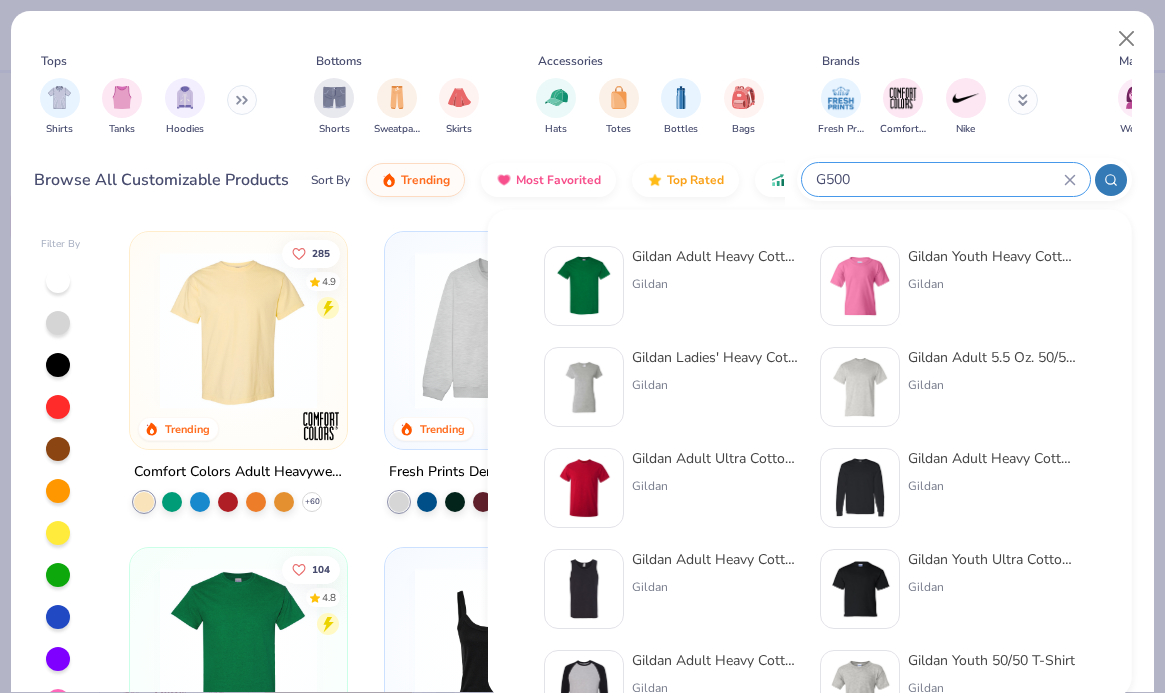 type 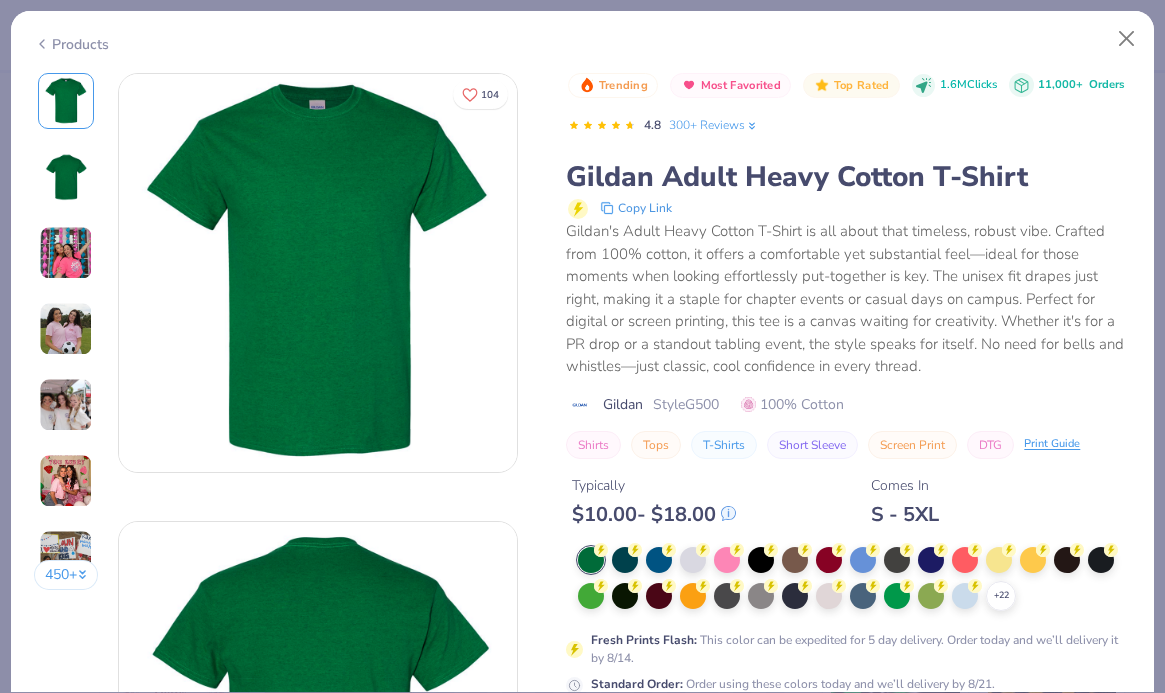 scroll, scrollTop: 154, scrollLeft: 0, axis: vertical 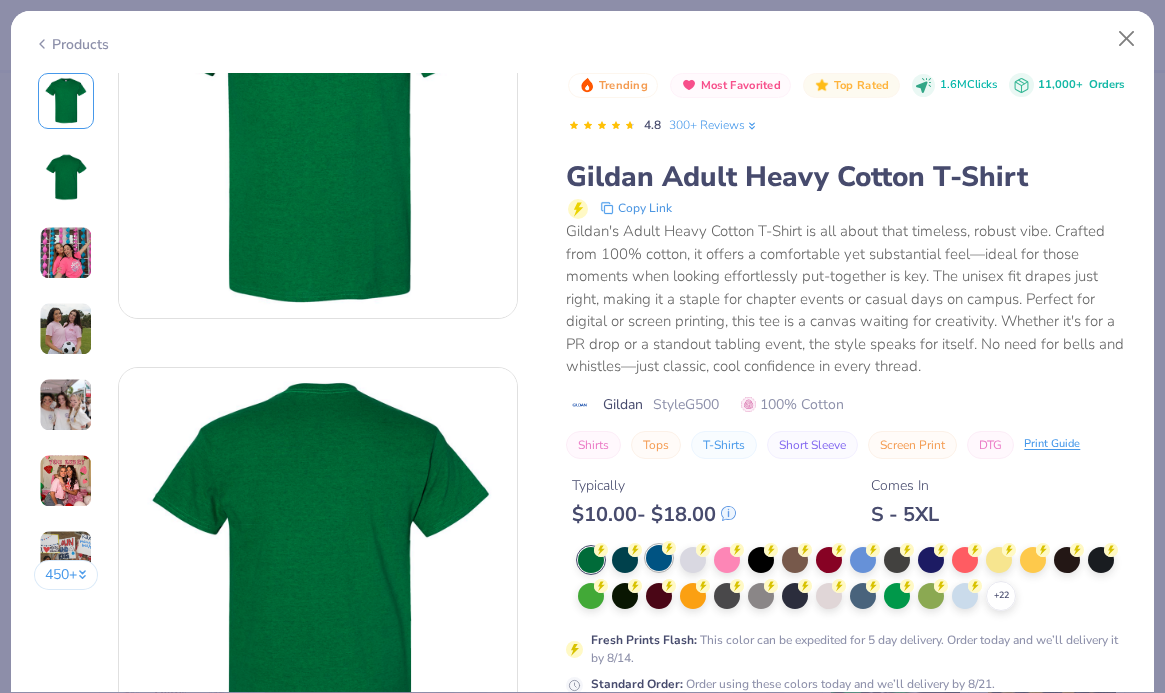 click at bounding box center [659, 558] 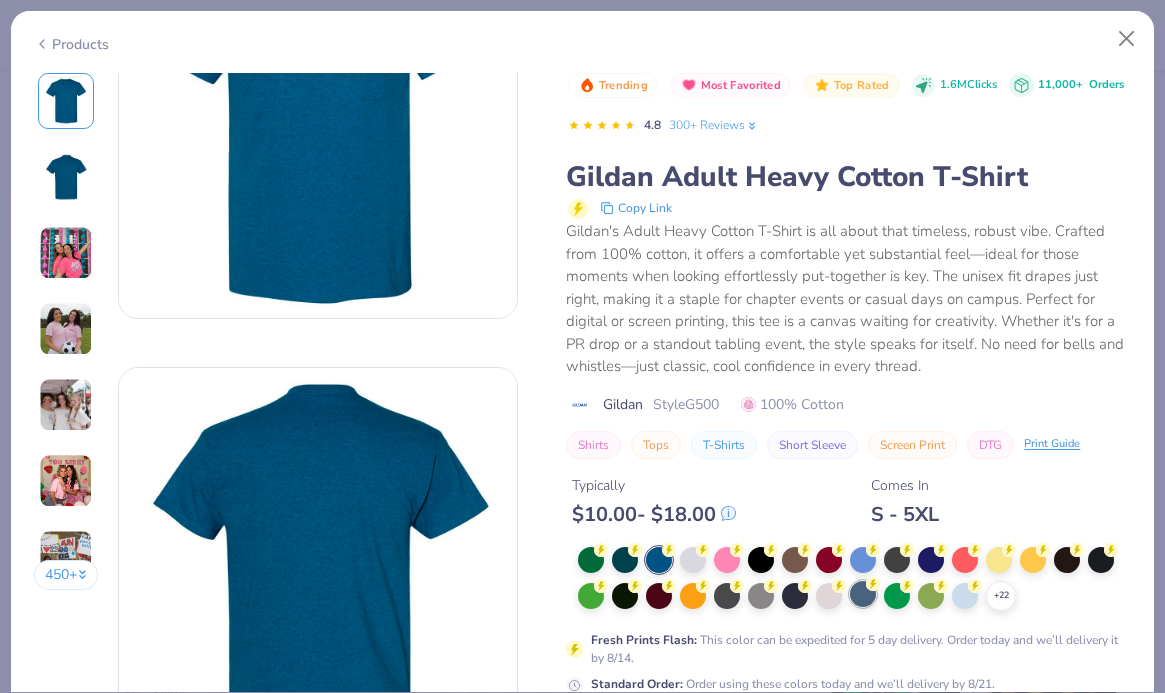 click at bounding box center [863, 594] 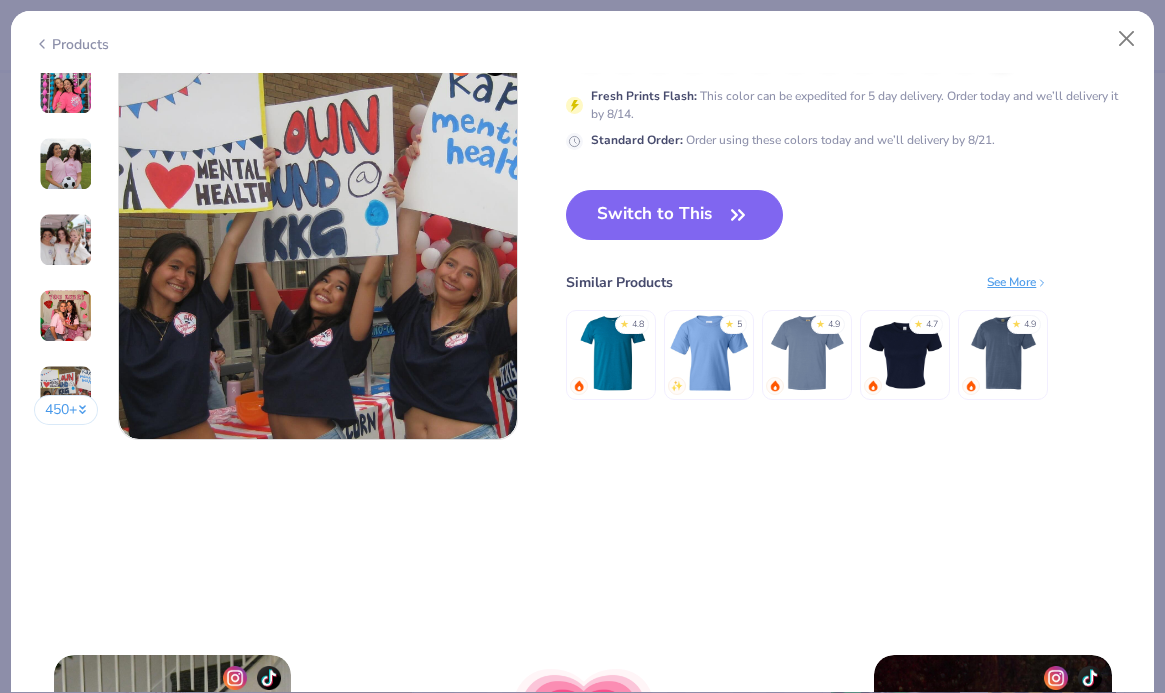 scroll, scrollTop: 2716, scrollLeft: 0, axis: vertical 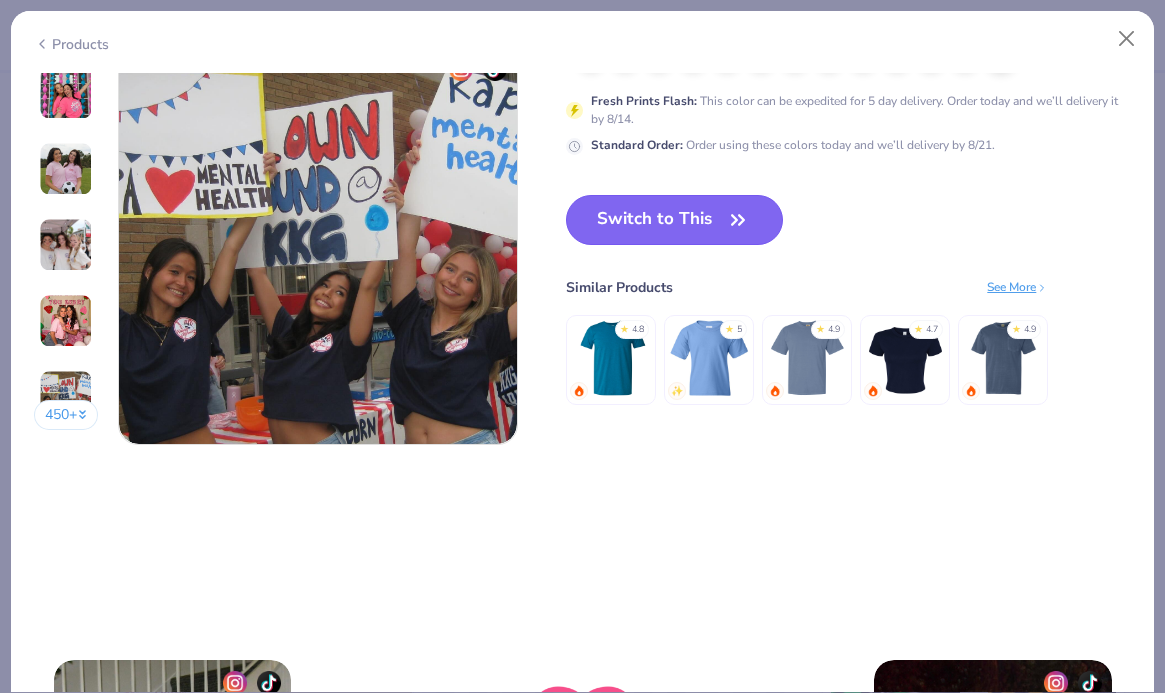 click on "Switch to This" at bounding box center (674, 220) 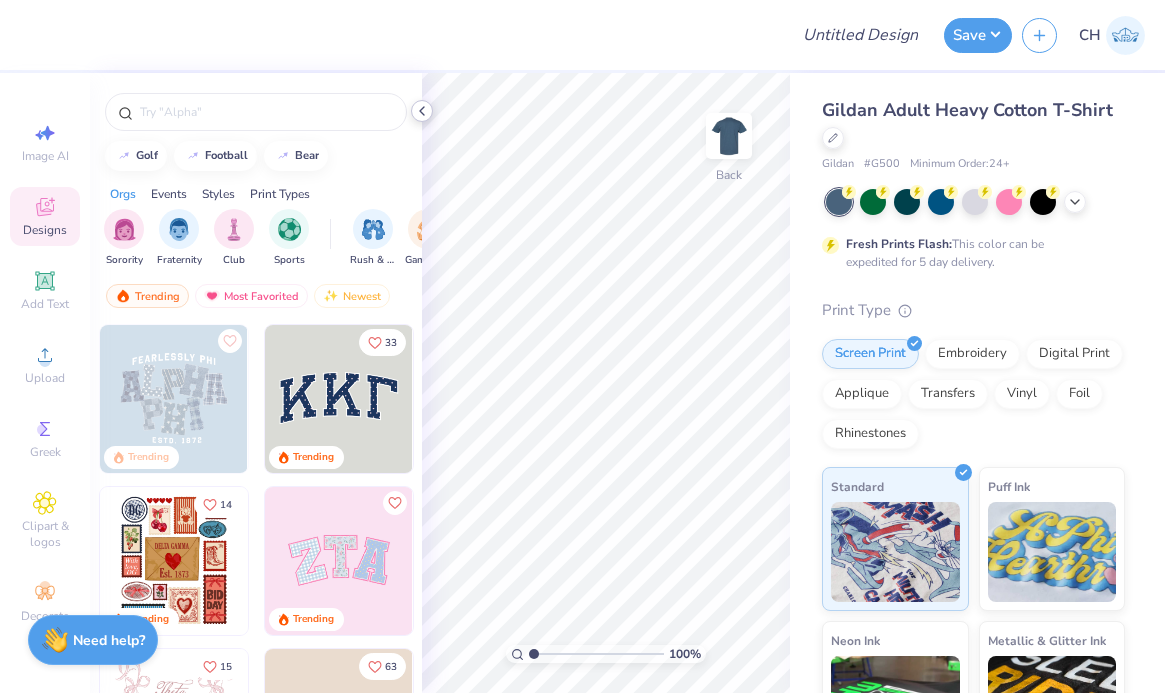 click 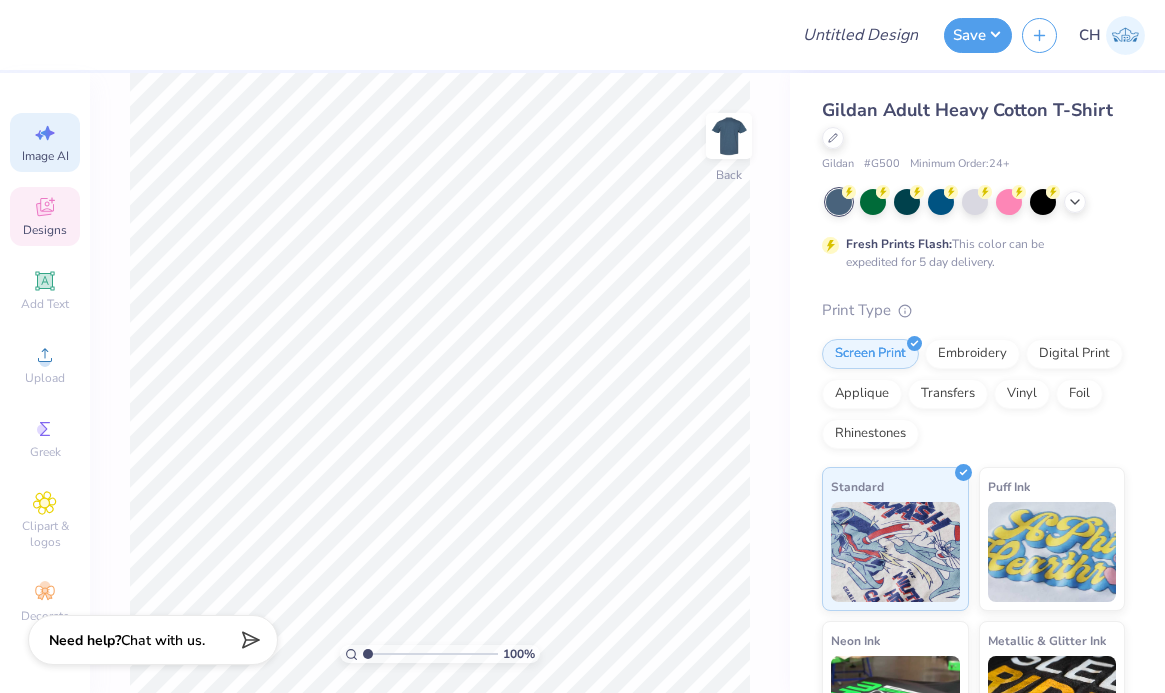 click on "Image AI" at bounding box center (45, 156) 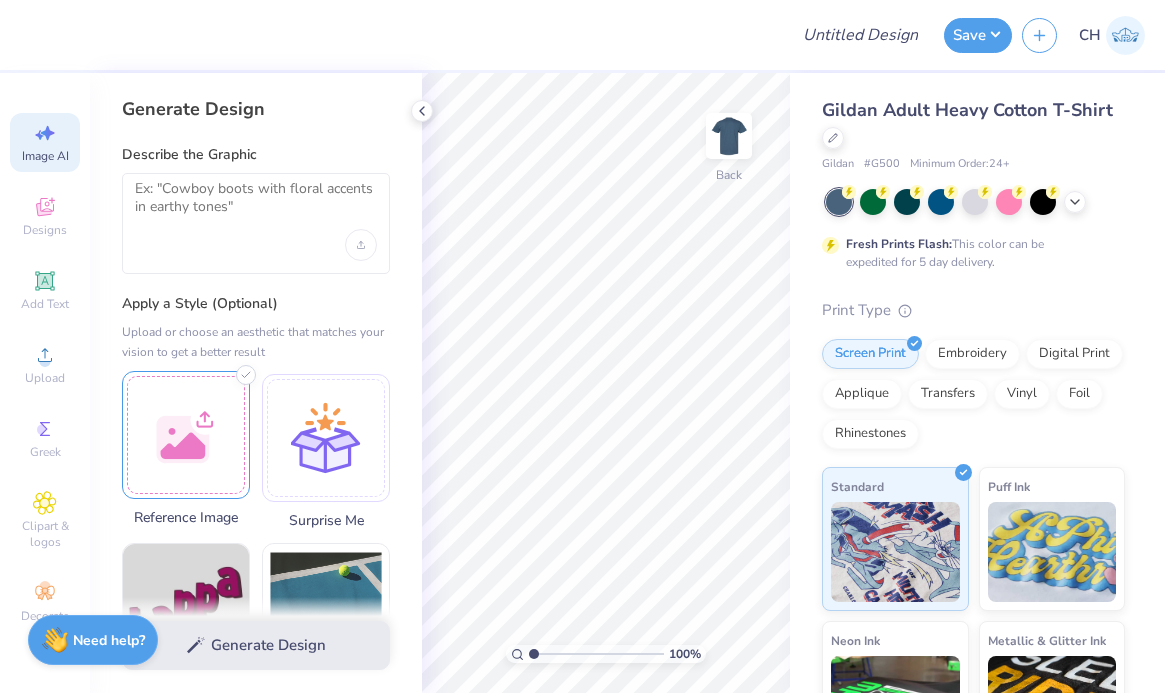 click at bounding box center (186, 435) 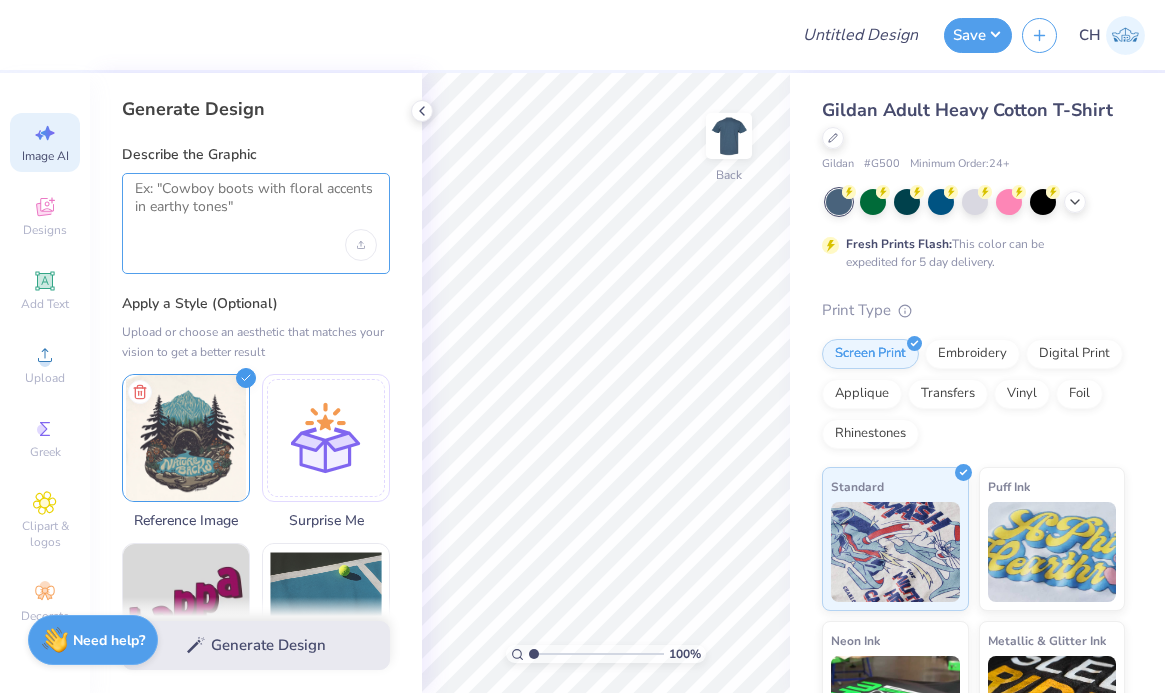 click at bounding box center (256, 205) 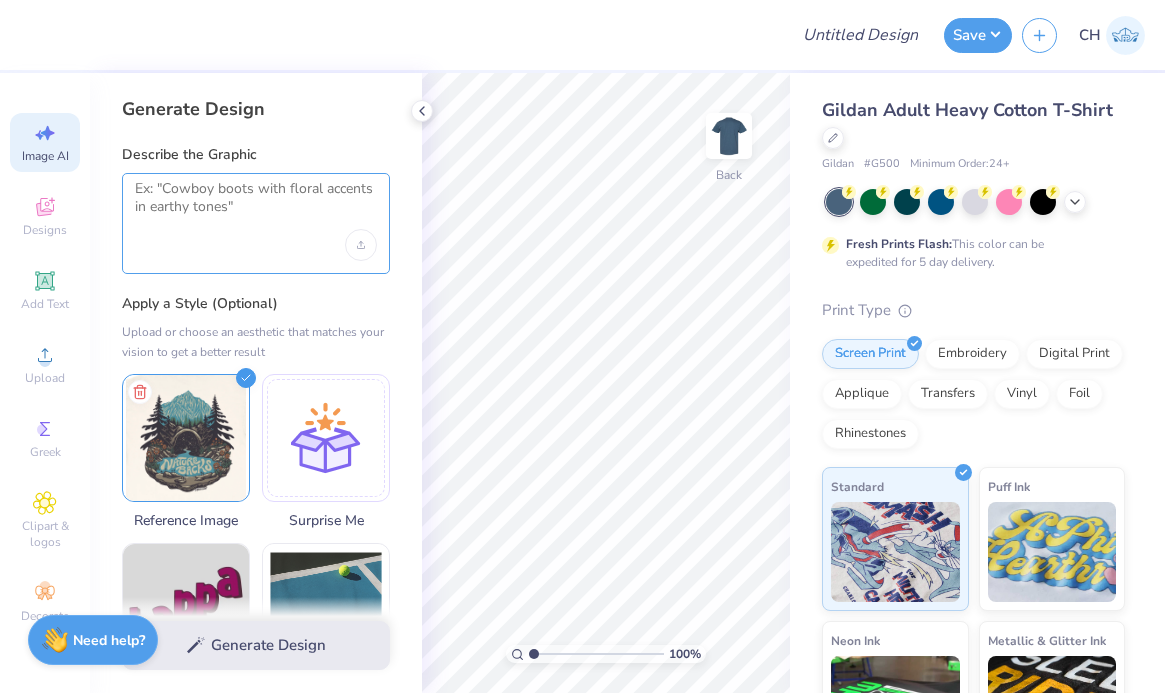 type on "I" 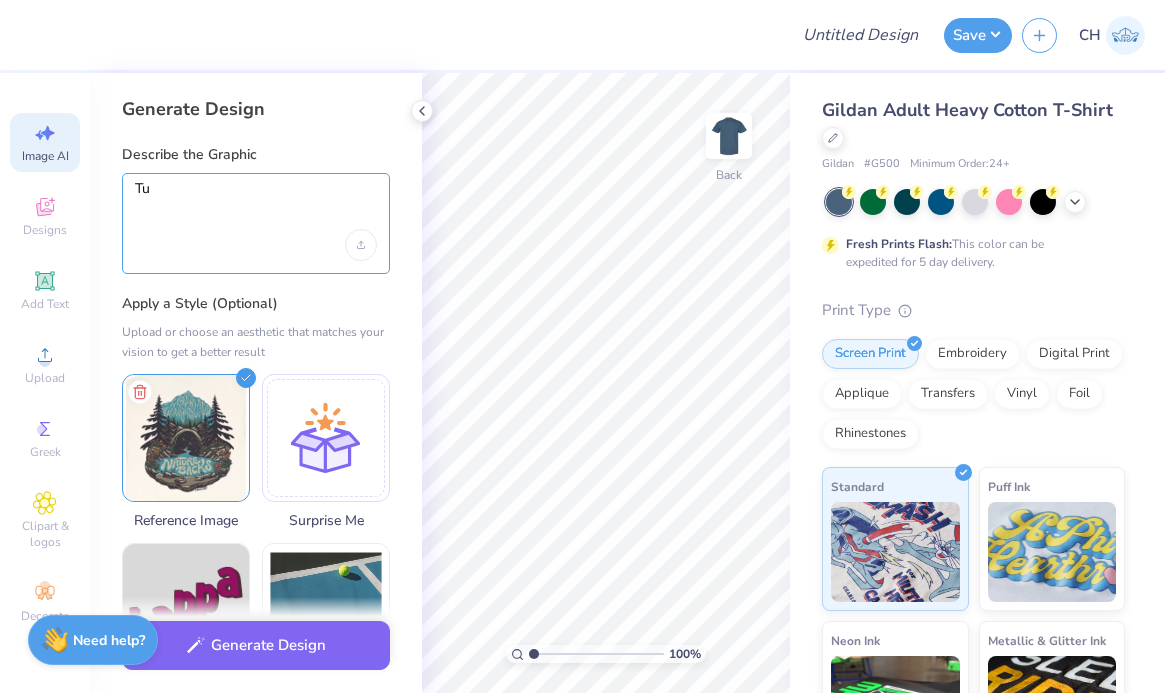 type on "T" 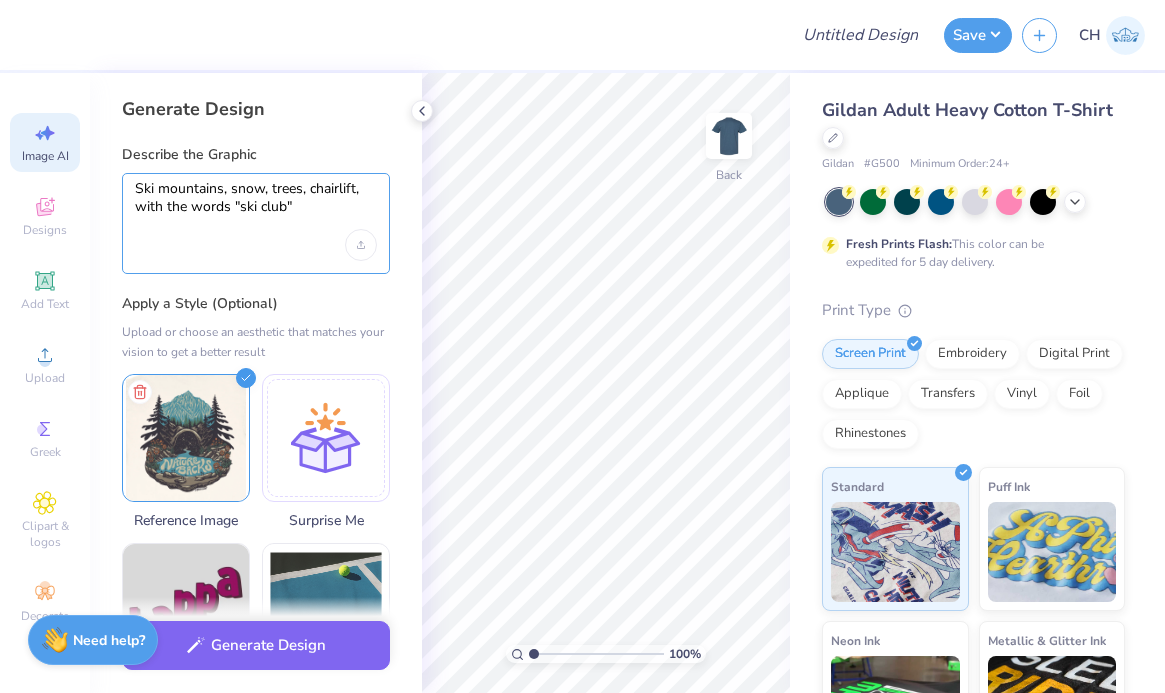 click on "Ski mountains, snow, trees, chairlift, with the words "ski club"" at bounding box center [256, 205] 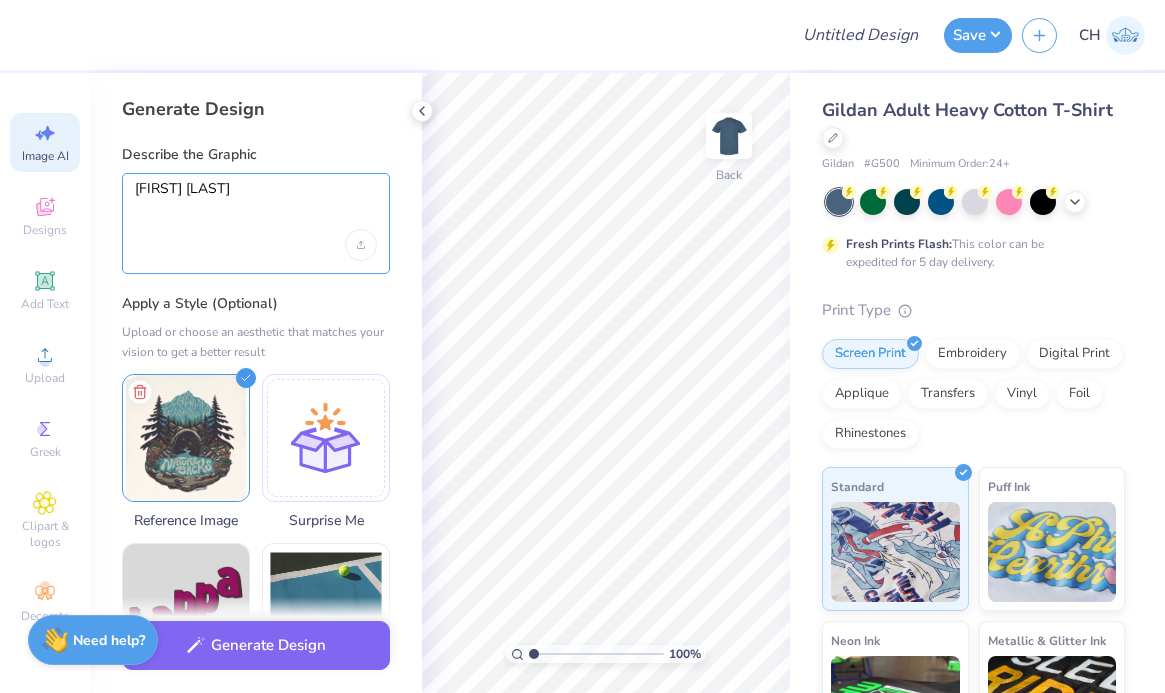 click on "Ski mountains, snow, trees, chairlift, with the words "Ski club"" at bounding box center [256, 205] 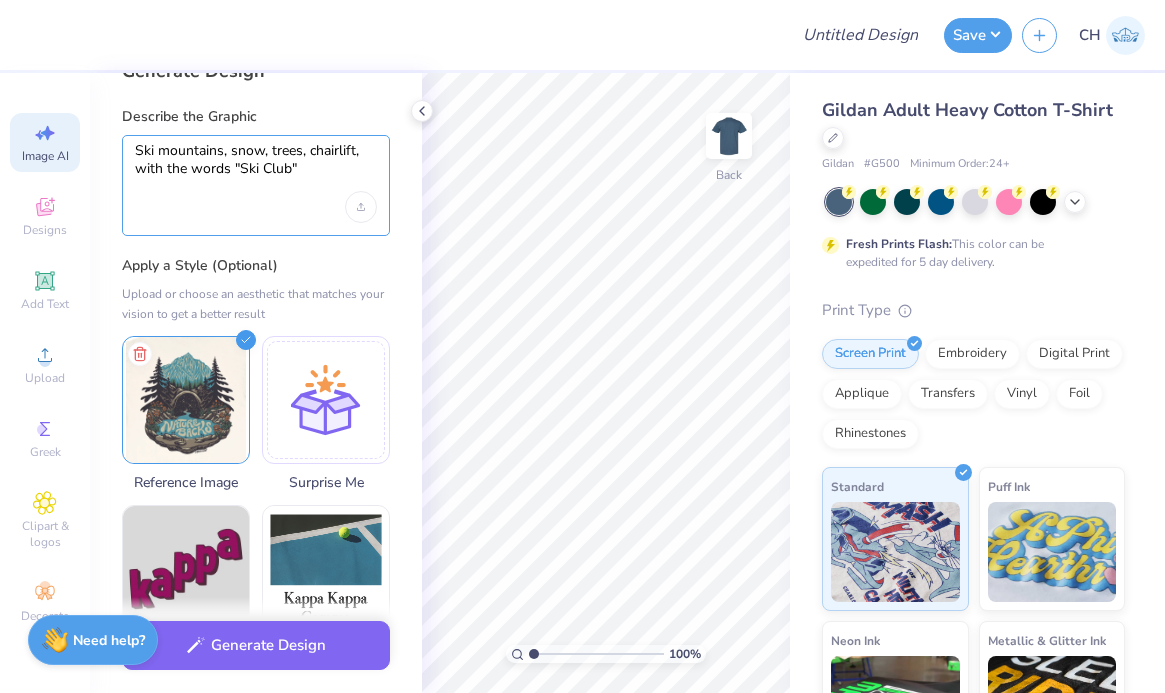 scroll, scrollTop: 55, scrollLeft: 0, axis: vertical 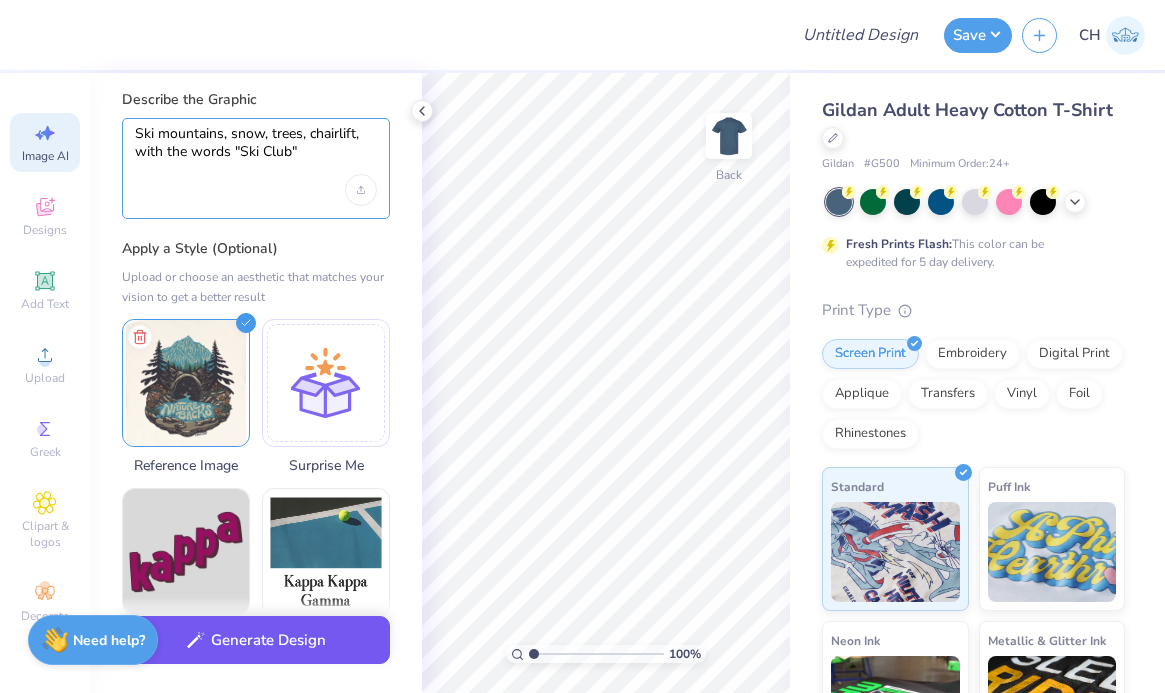 type on "Ski mountains, snow, trees, chairlift, with the words "Ski Club"" 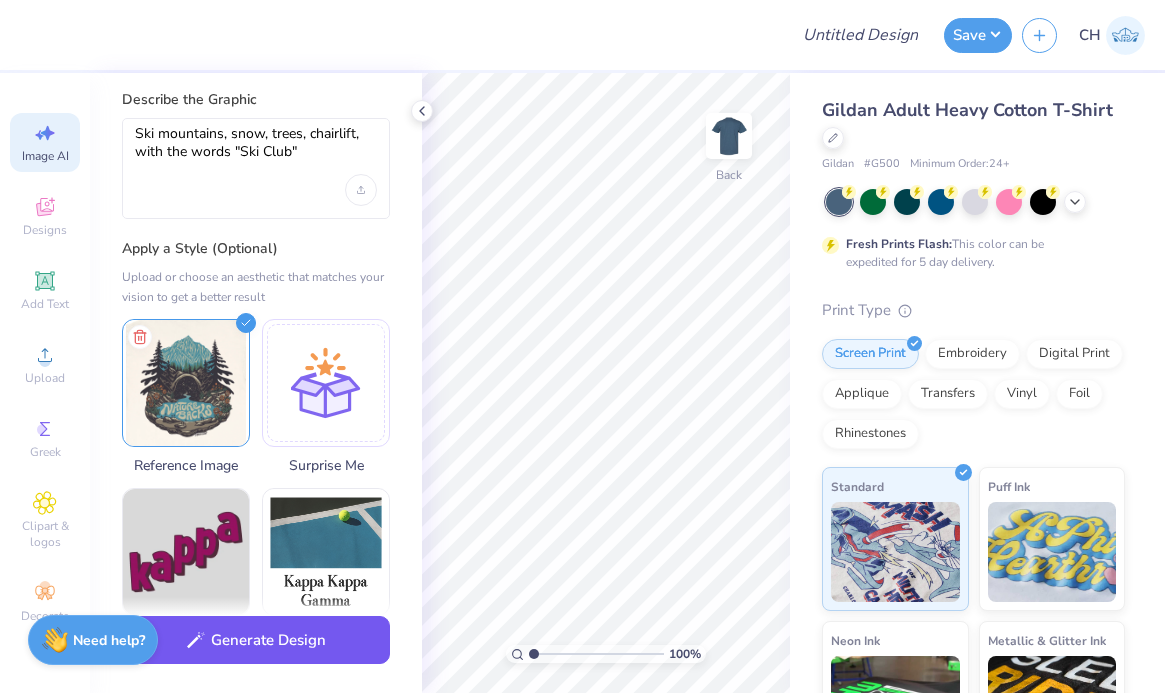click on "Generate Design" at bounding box center (256, 640) 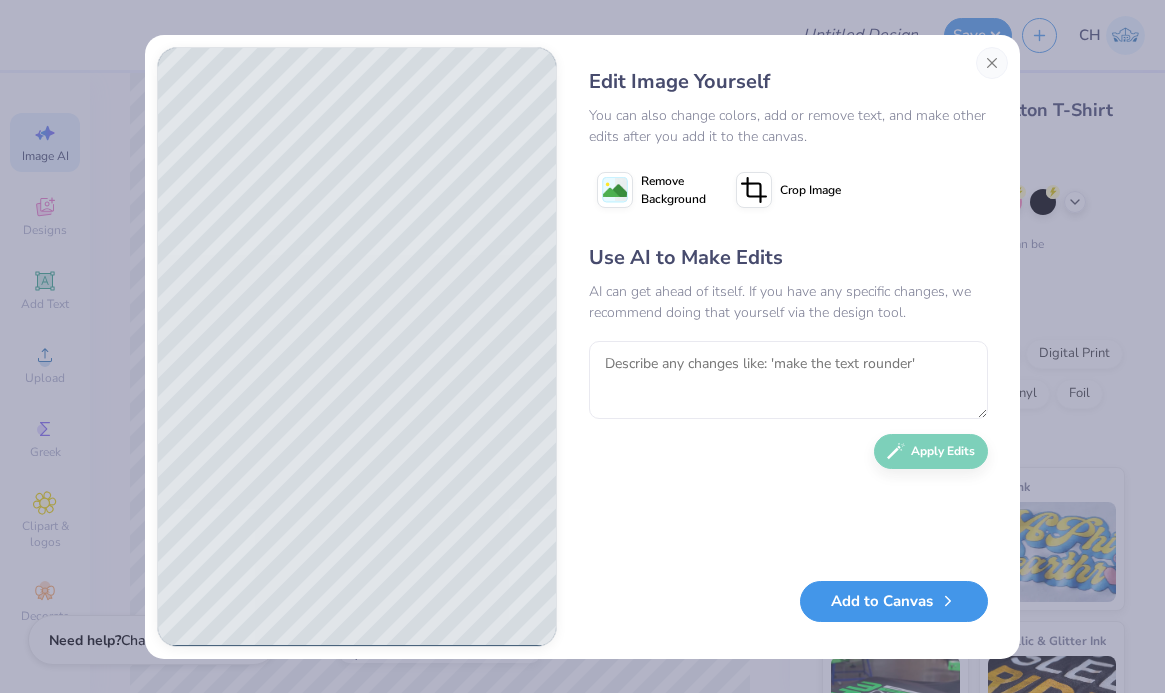 click 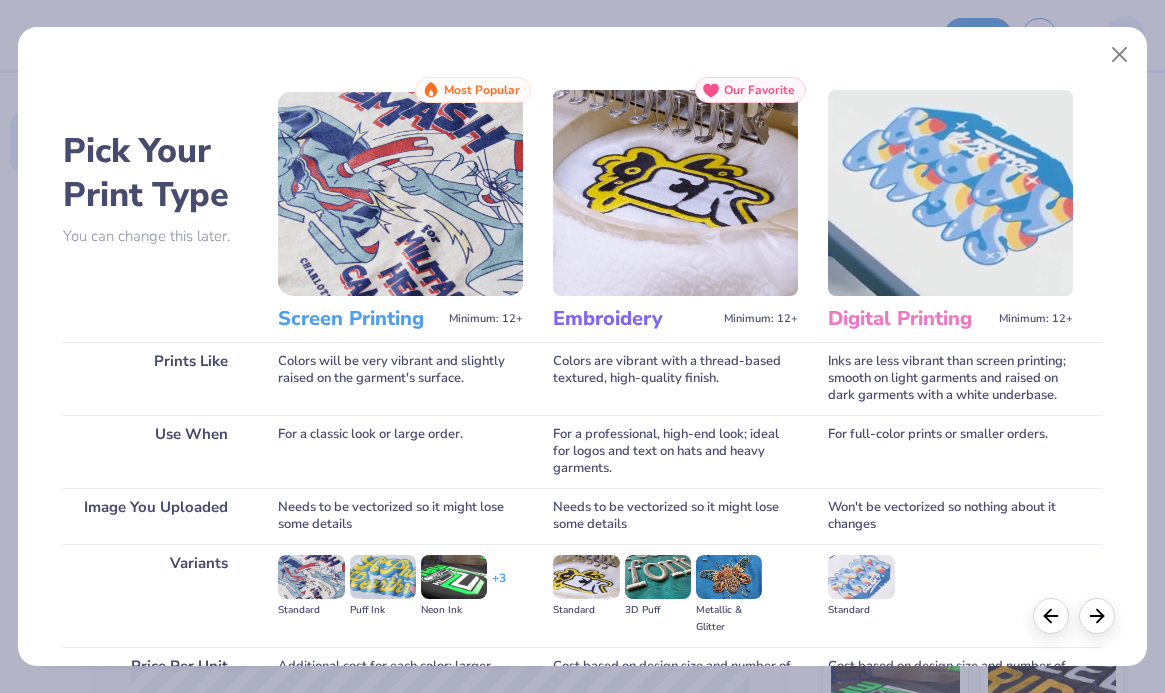scroll, scrollTop: 204, scrollLeft: 0, axis: vertical 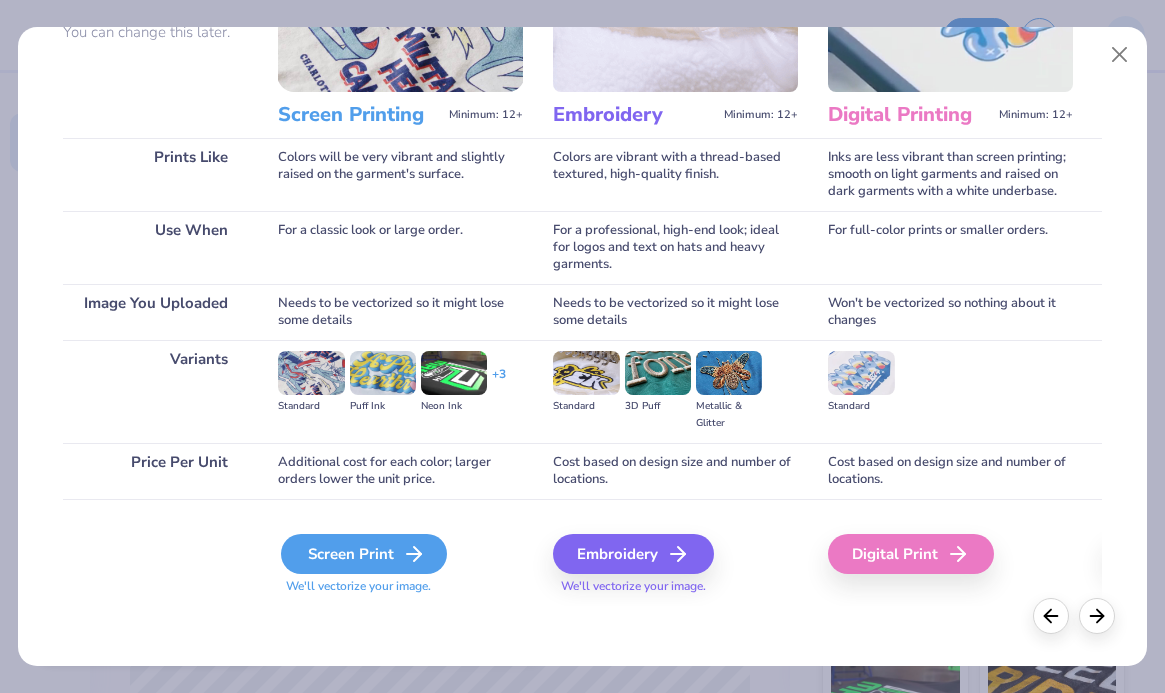 click on "Screen Print" at bounding box center (364, 554) 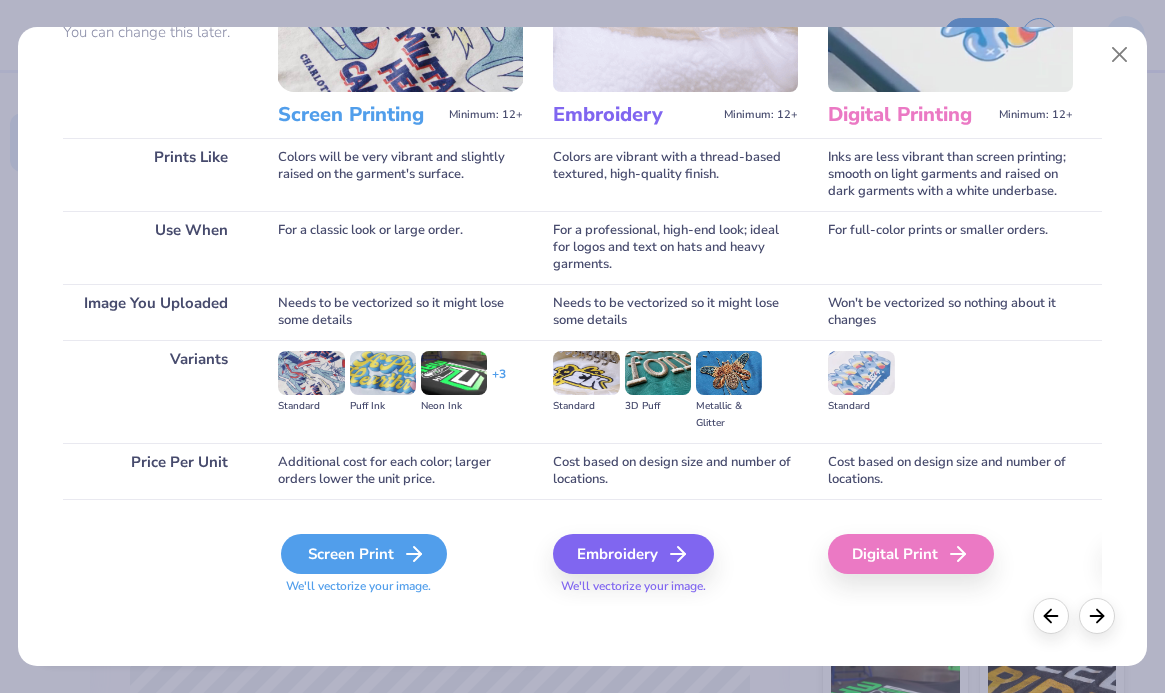 click on "Screen Print" at bounding box center [364, 554] 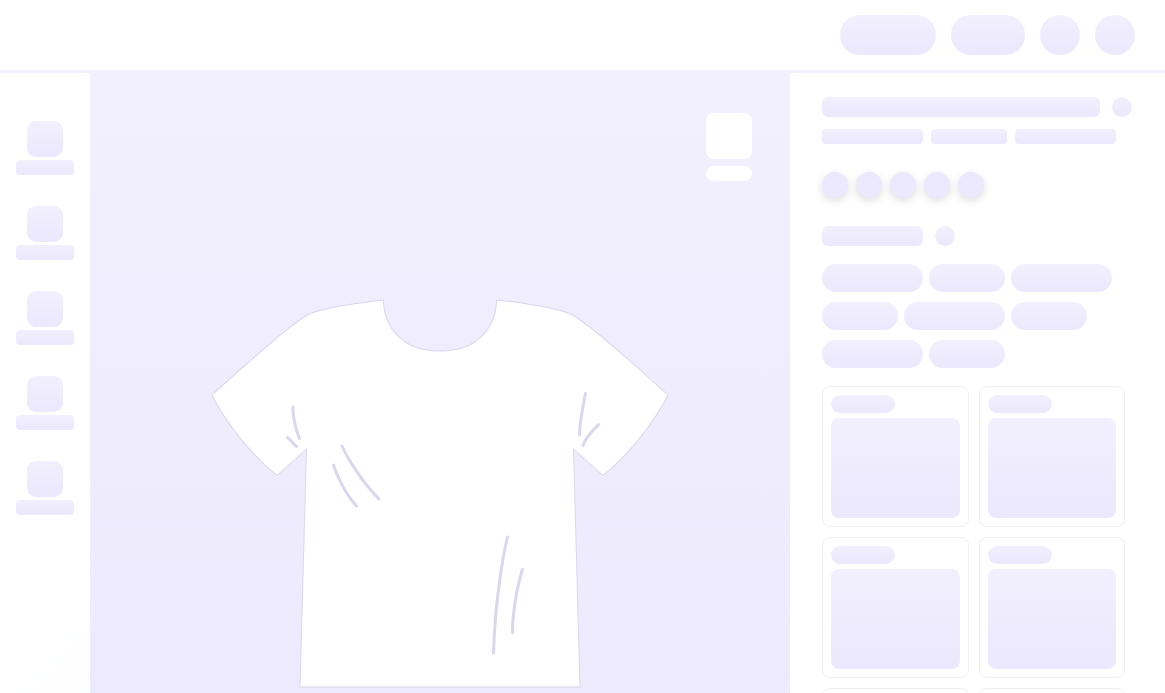 scroll, scrollTop: 0, scrollLeft: 0, axis: both 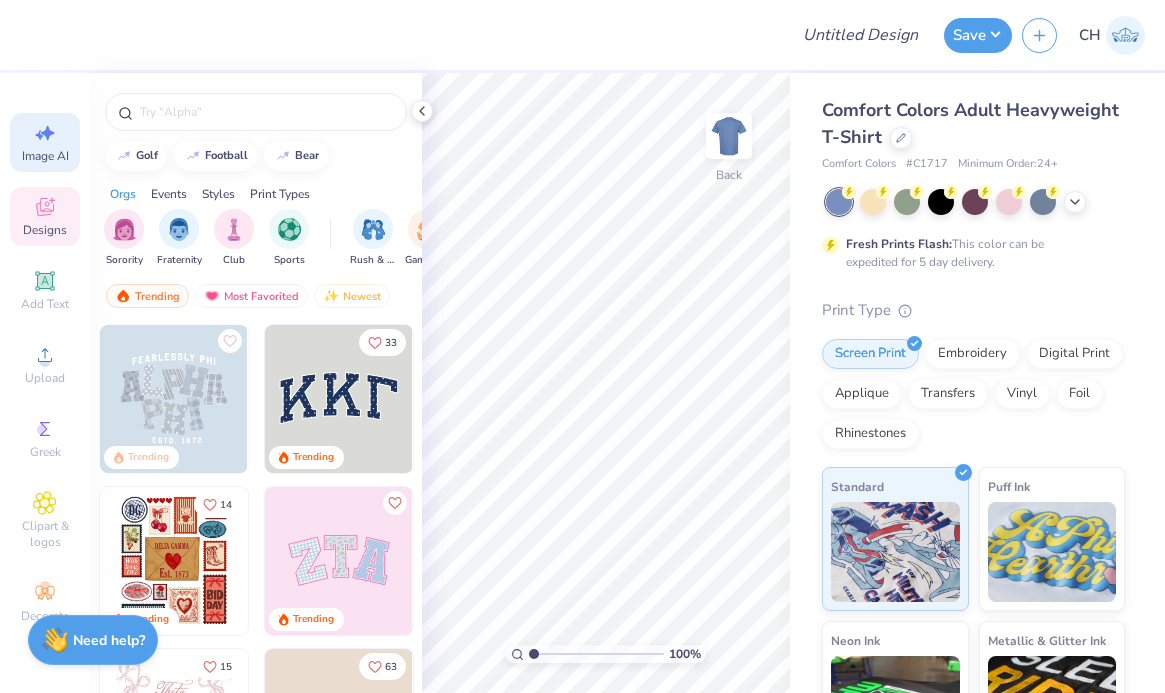 click on "Image AI" at bounding box center (45, 156) 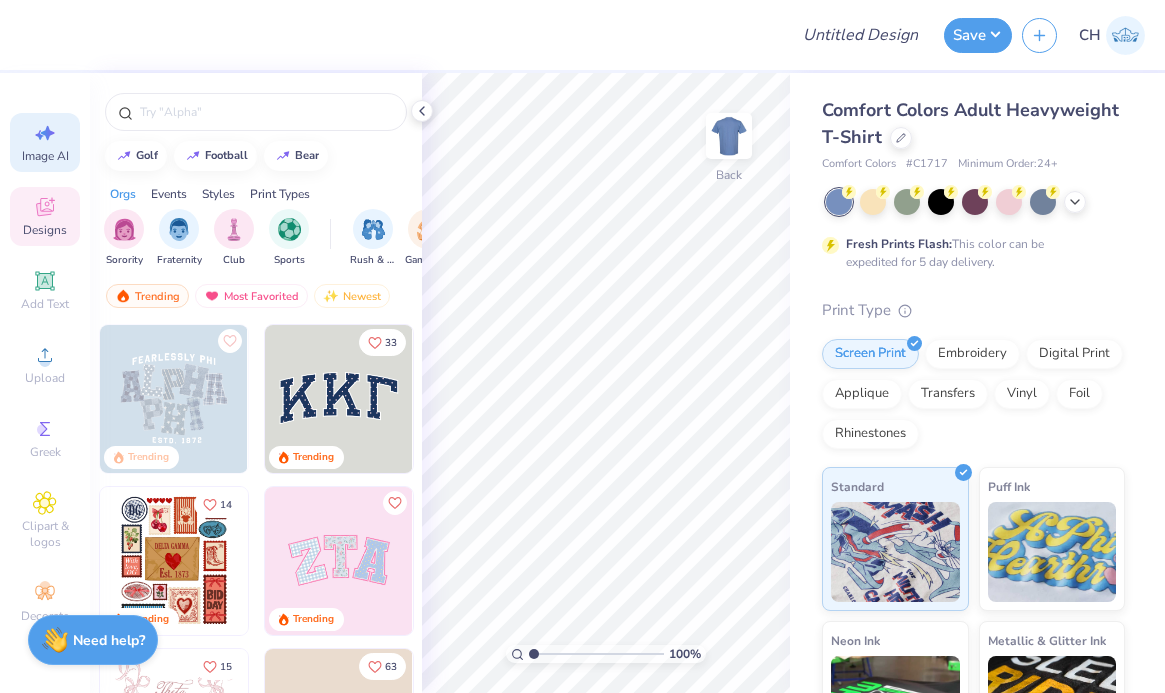 select on "4" 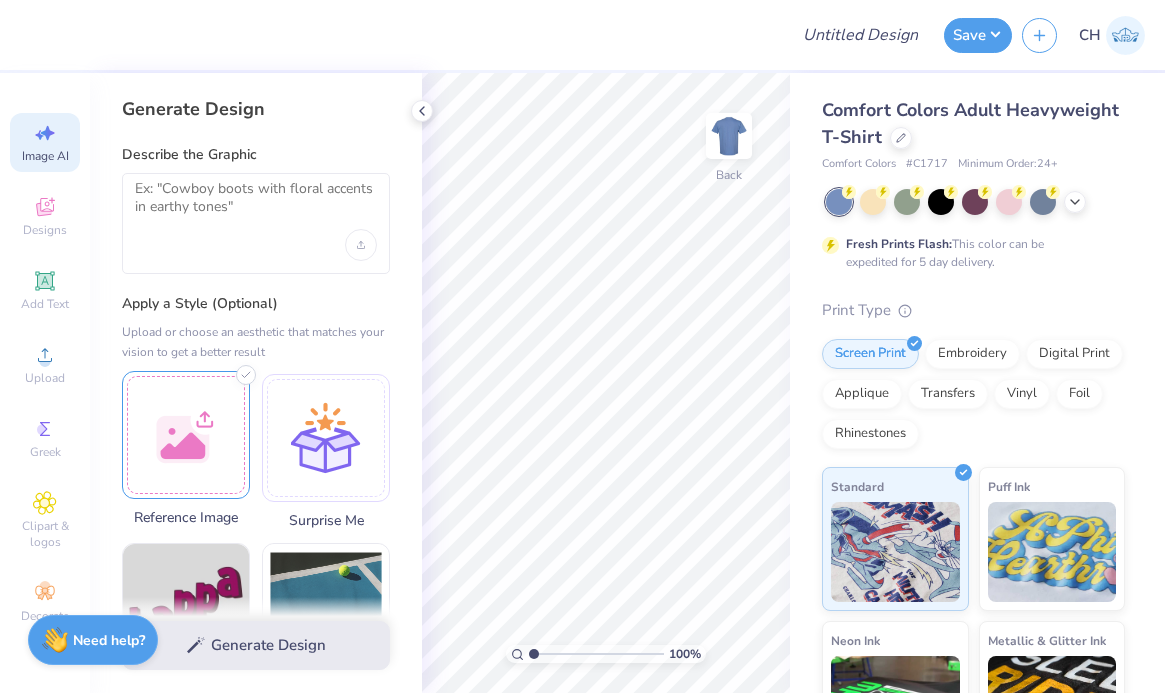 click at bounding box center [186, 435] 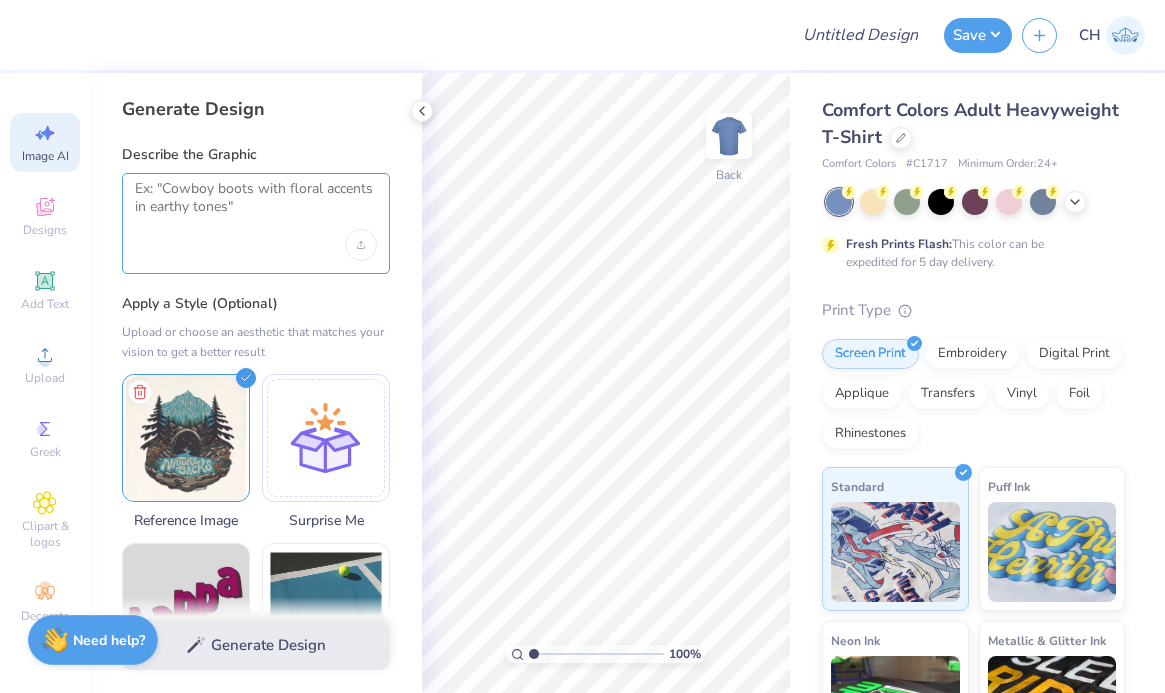 click at bounding box center (256, 205) 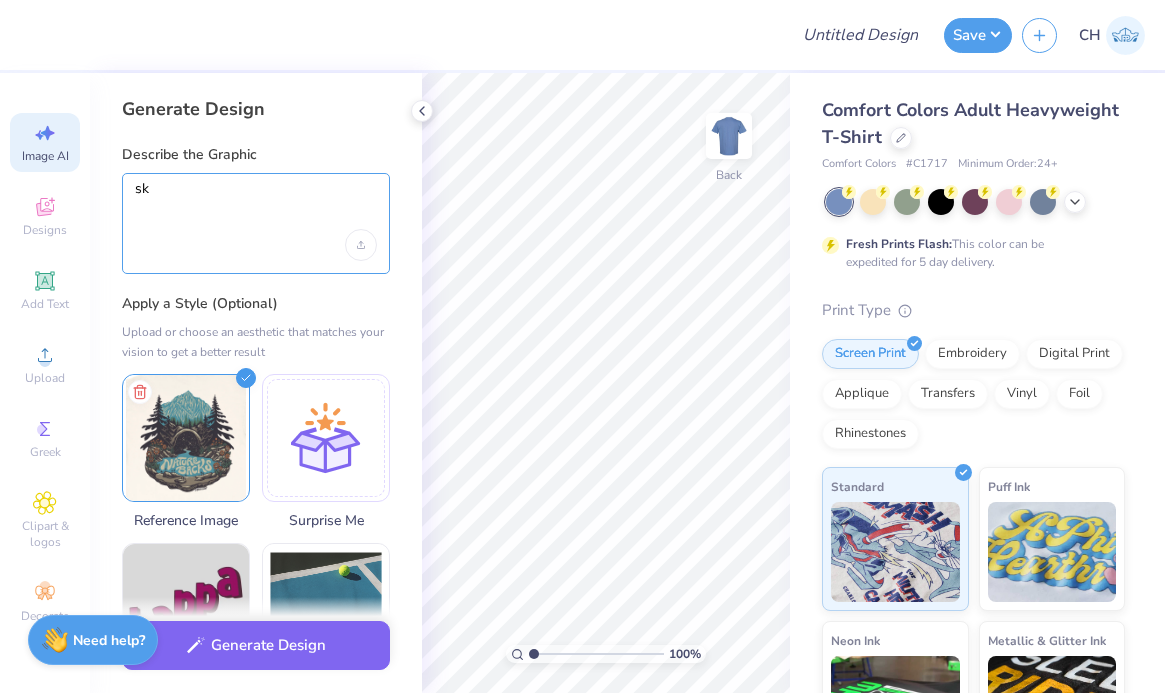 type on "s" 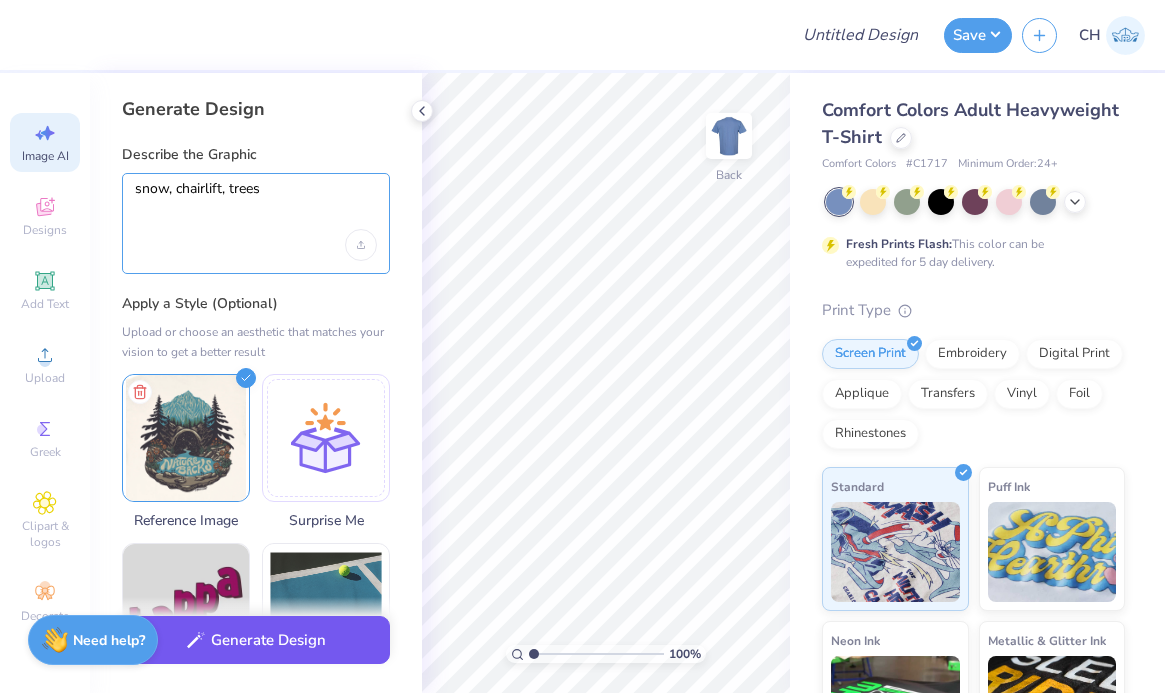 type on "snow, chairlift, trees" 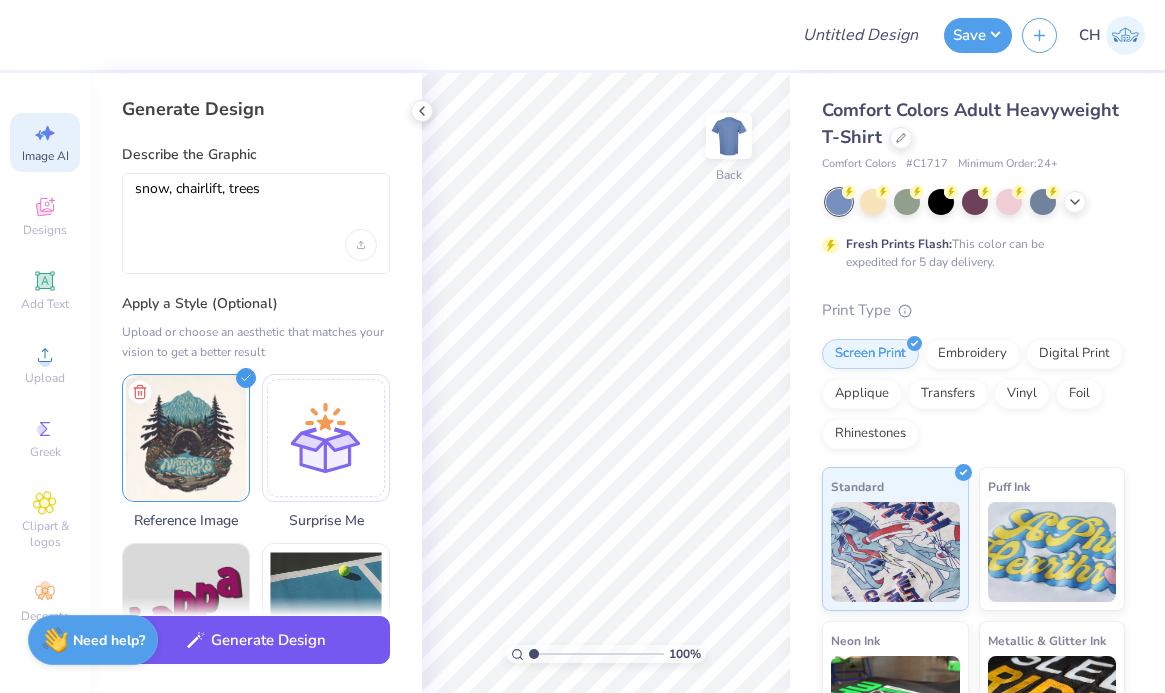 click on "Generate Design" at bounding box center [256, 640] 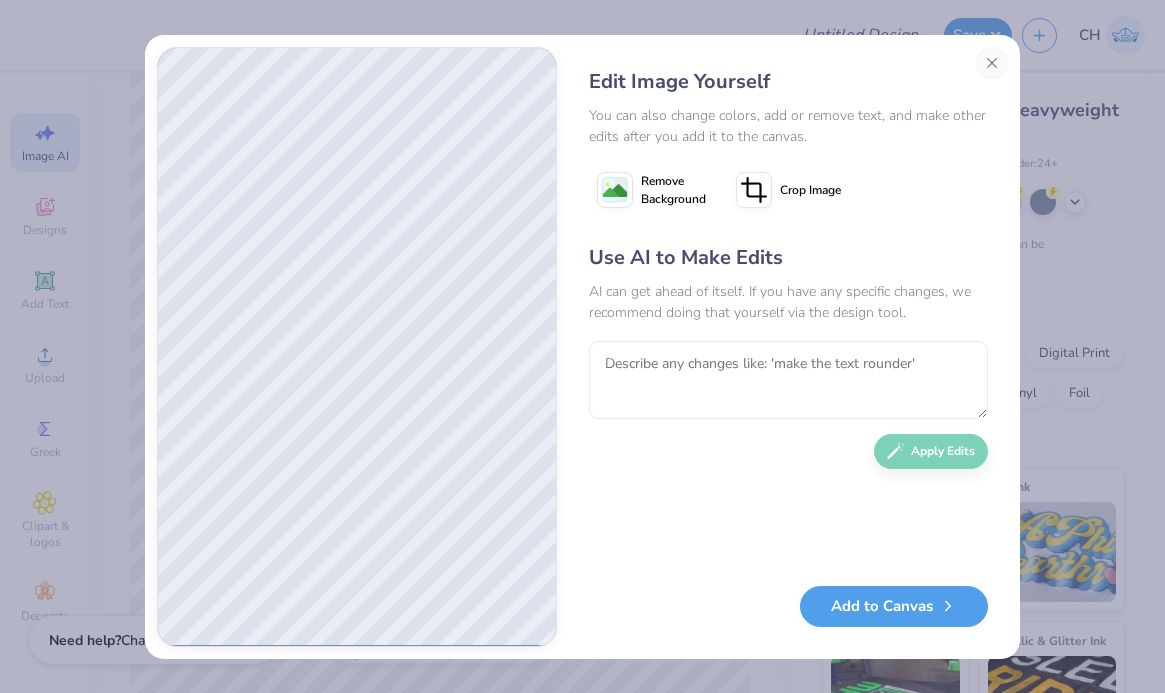 scroll, scrollTop: 0, scrollLeft: 0, axis: both 